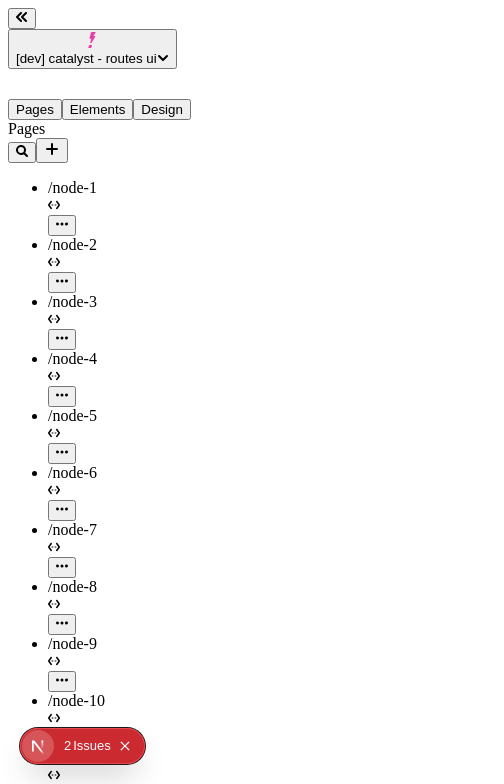 scroll, scrollTop: 0, scrollLeft: 0, axis: both 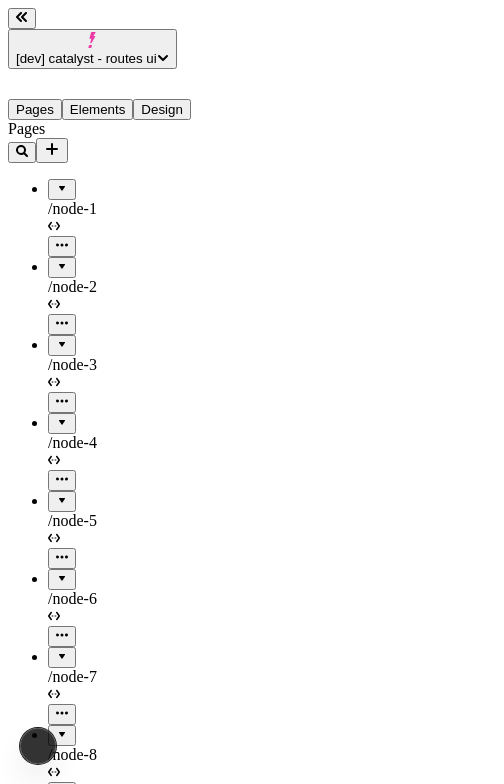 click at bounding box center (62, 182) 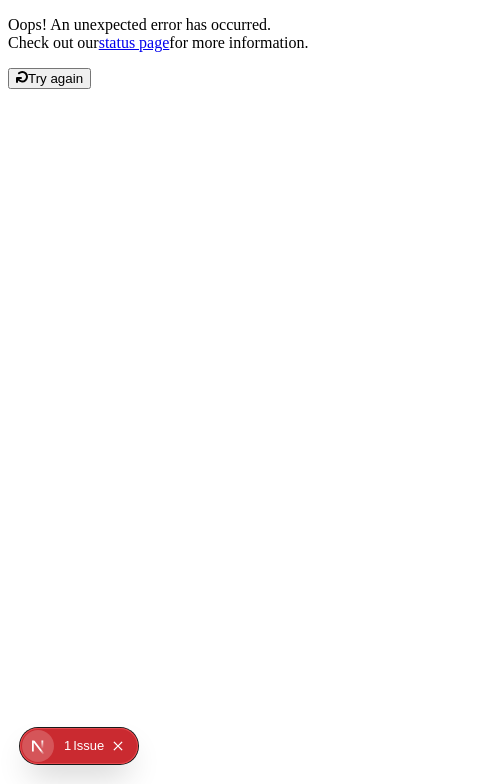 click on "Try again" at bounding box center [55, 78] 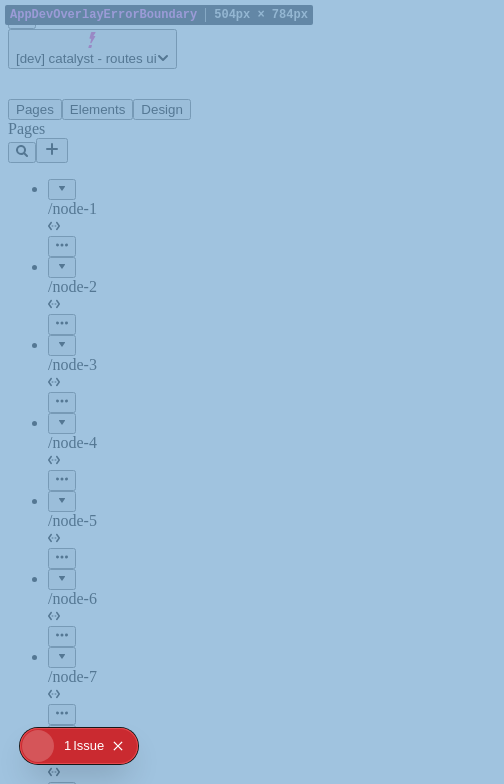 scroll, scrollTop: 0, scrollLeft: 0, axis: both 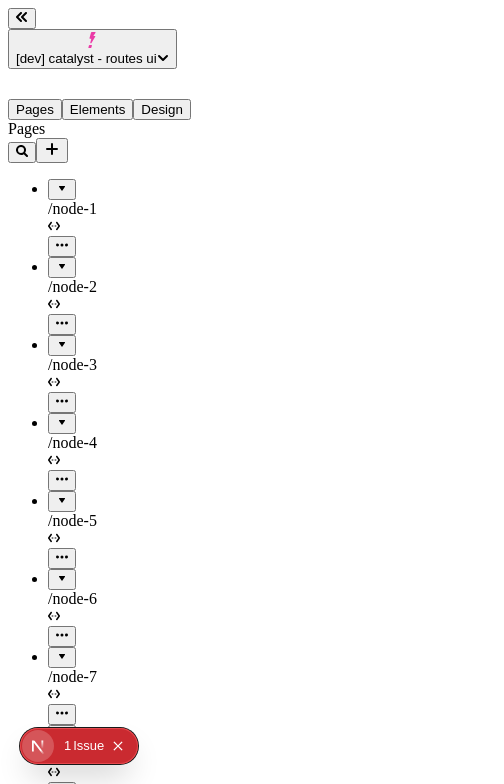 click at bounding box center [62, 182] 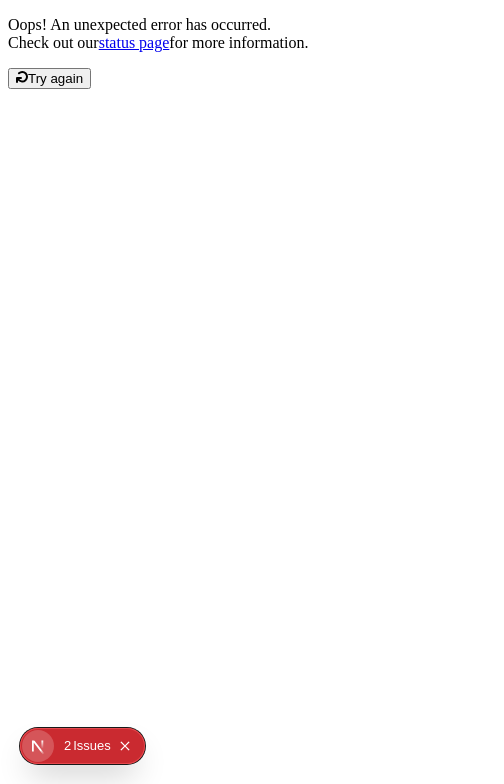 click on "Try again" at bounding box center [55, 78] 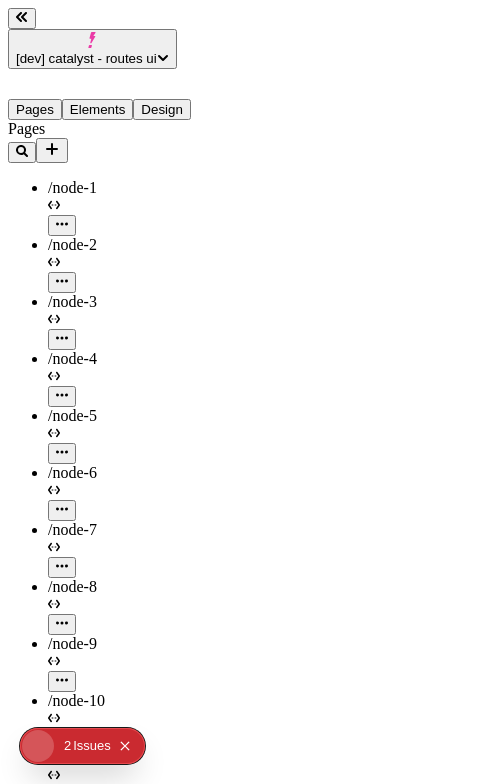 scroll, scrollTop: 0, scrollLeft: 0, axis: both 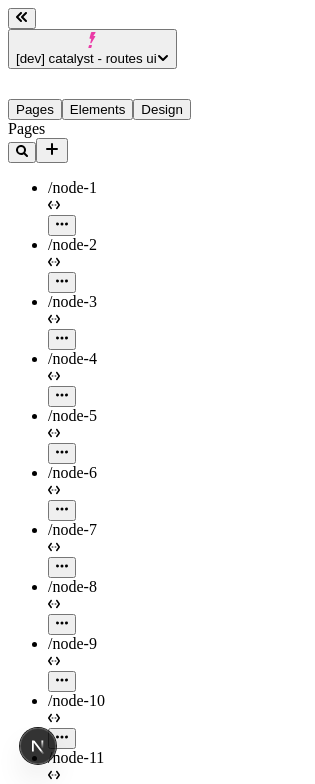 click on "/node-100" at bounding box center [148, 5850] 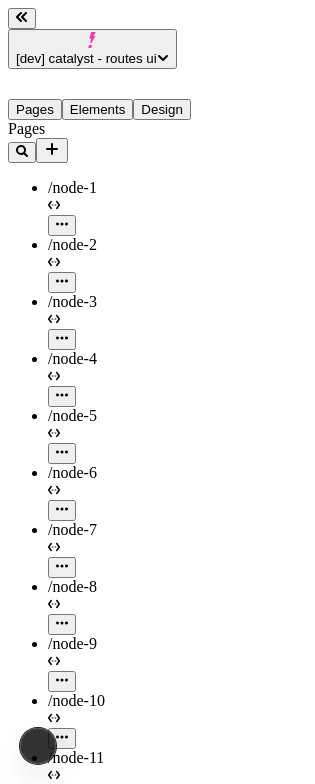 scroll, scrollTop: 5793, scrollLeft: 0, axis: vertical 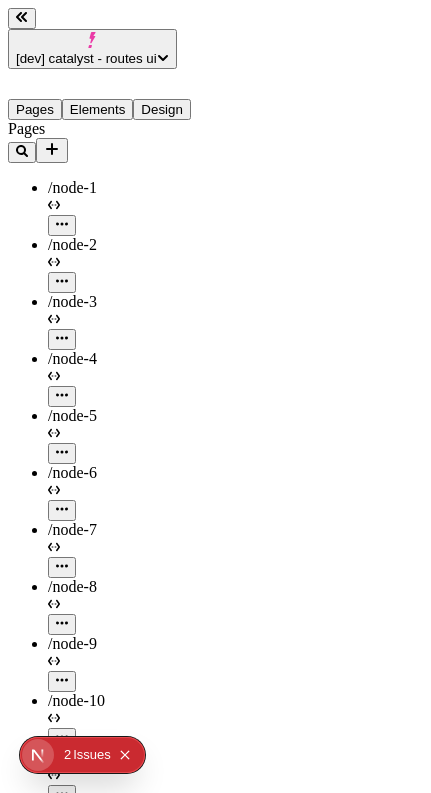 click on "/node-681" at bounding box center (148, 38967) 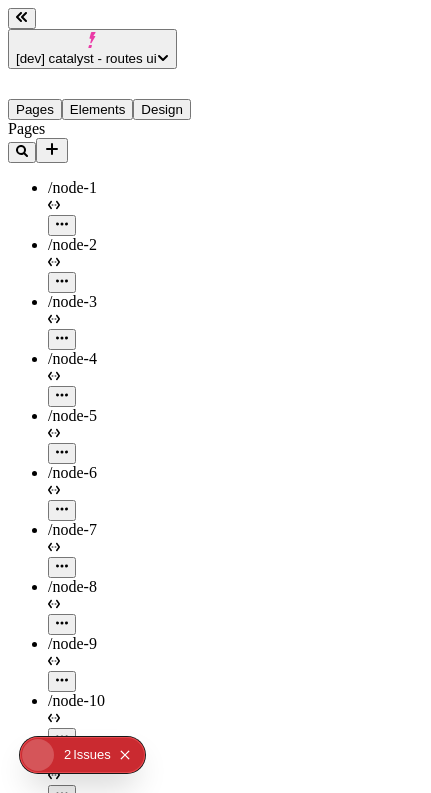 scroll, scrollTop: 0, scrollLeft: 0, axis: both 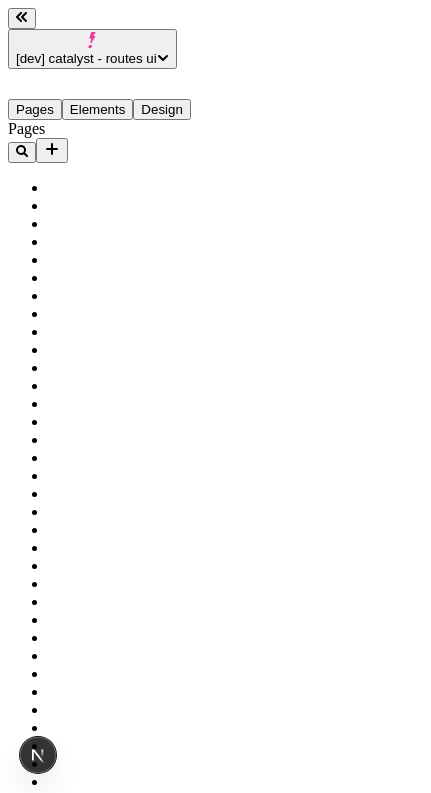 click on "Pages" at bounding box center (128, 10949) 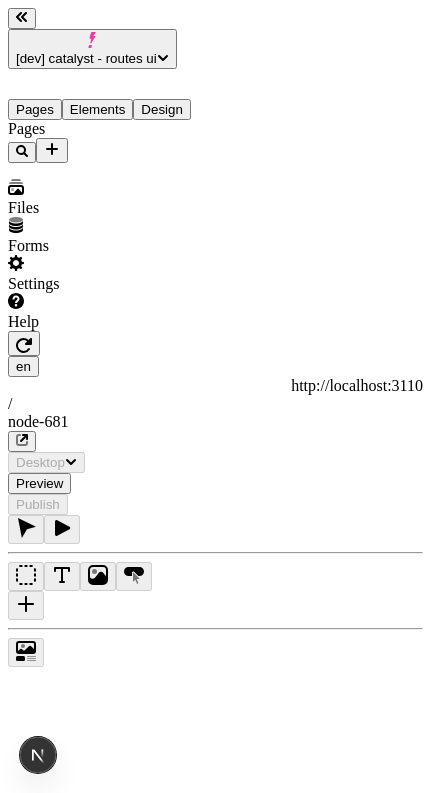 scroll, scrollTop: 0, scrollLeft: 0, axis: both 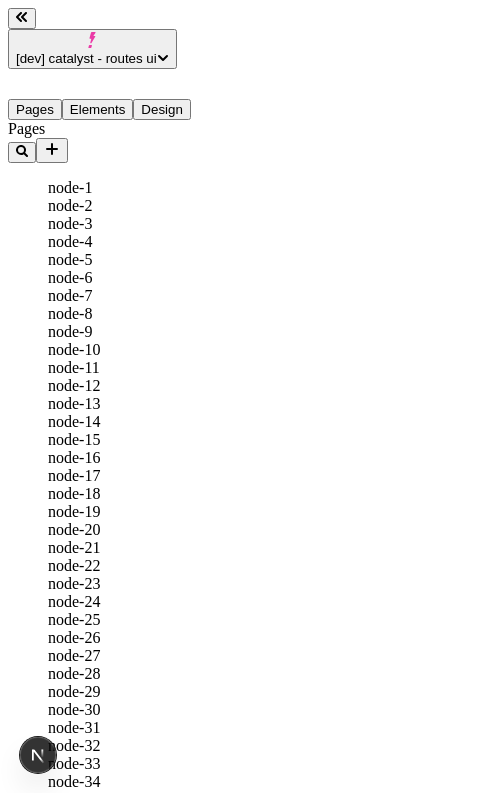 click on "[dev] catalyst - routes ui" at bounding box center [86, 58] 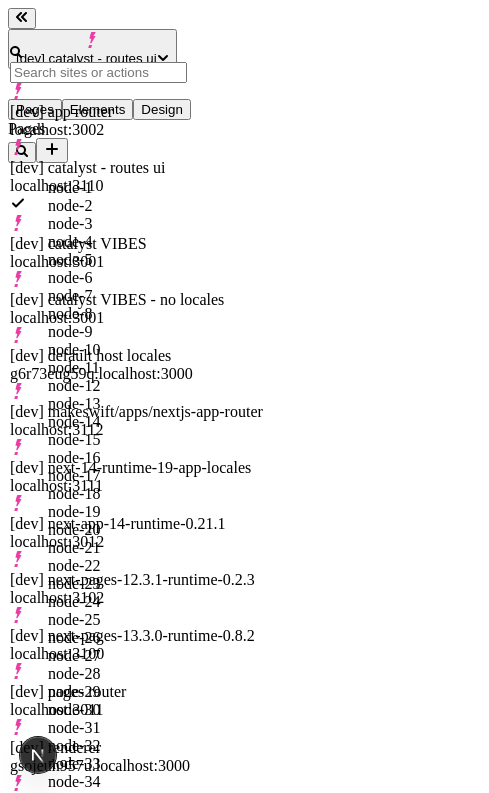 click on "[dev] renderer gsojeuh957u.localhost:3000" at bounding box center [136, 757] 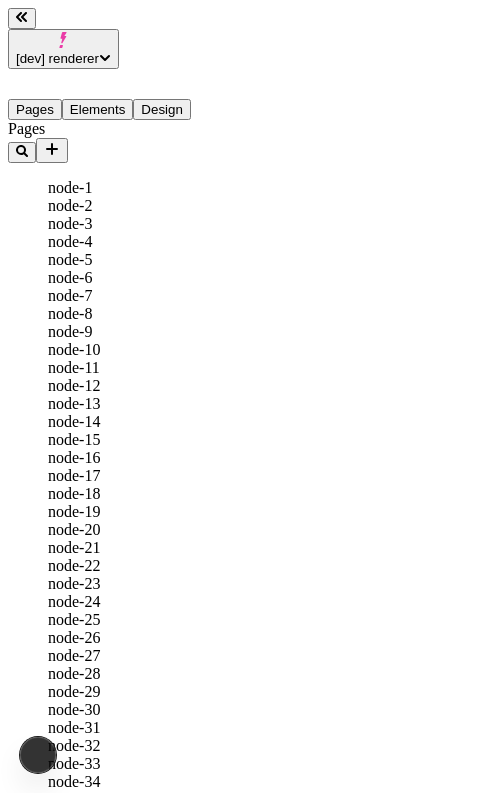 scroll, scrollTop: 0, scrollLeft: 0, axis: both 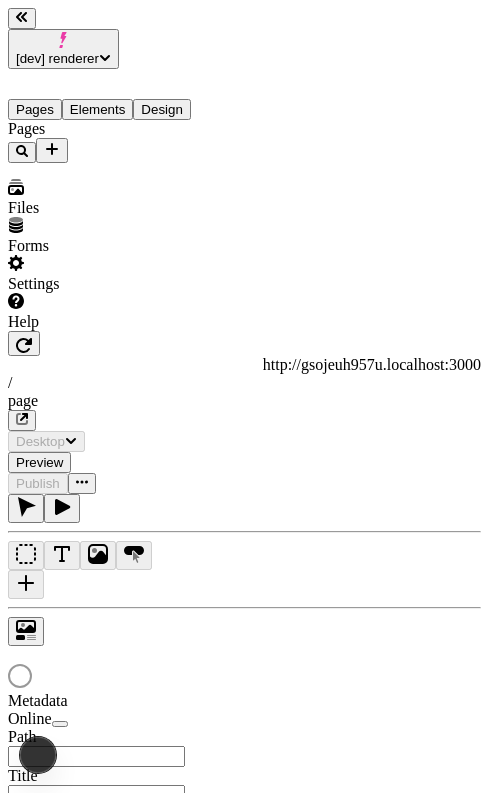 type on "/page" 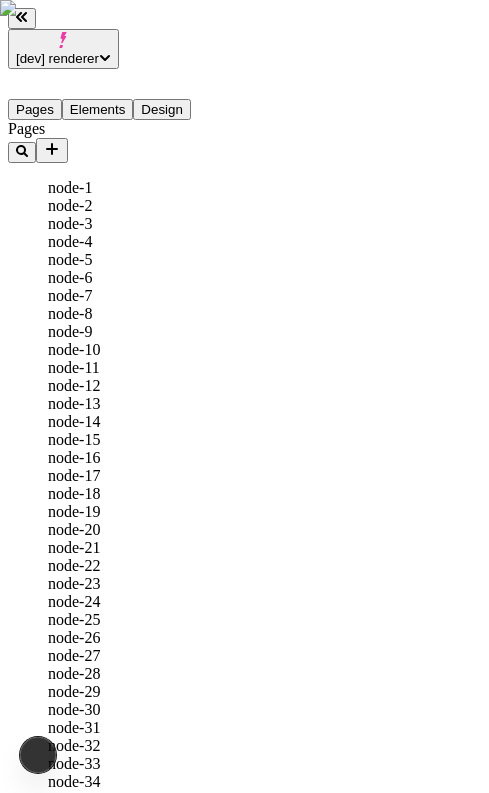 scroll, scrollTop: 0, scrollLeft: 0, axis: both 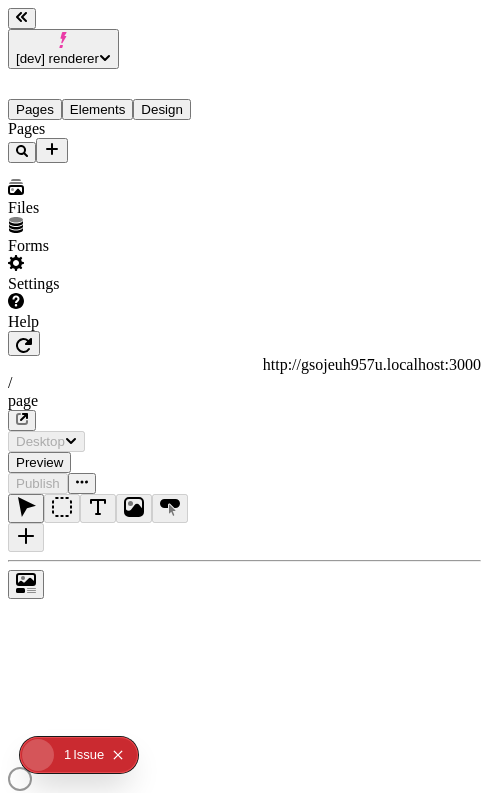 type on "/page" 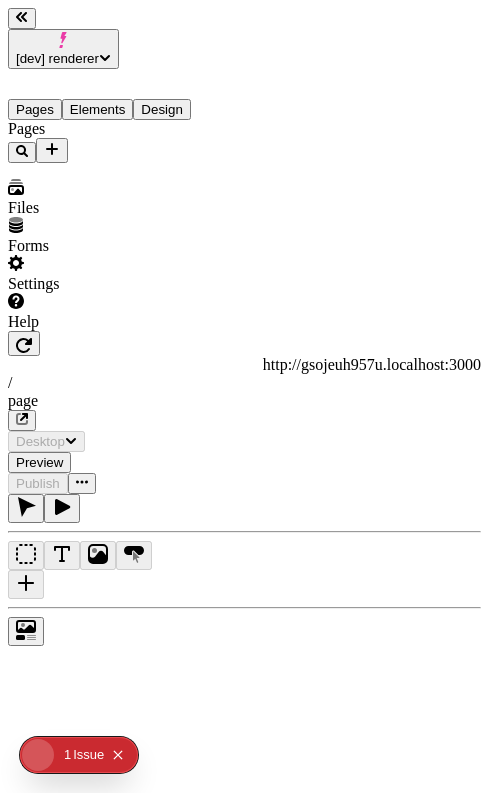 scroll, scrollTop: 0, scrollLeft: 0, axis: both 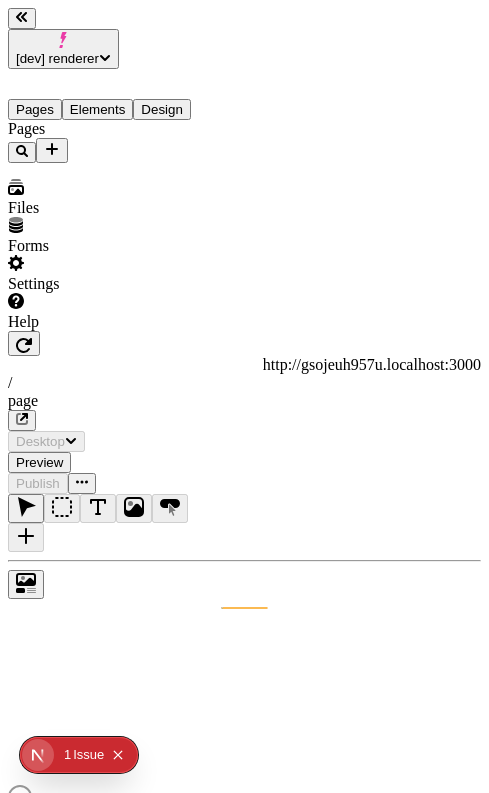 type on "/page" 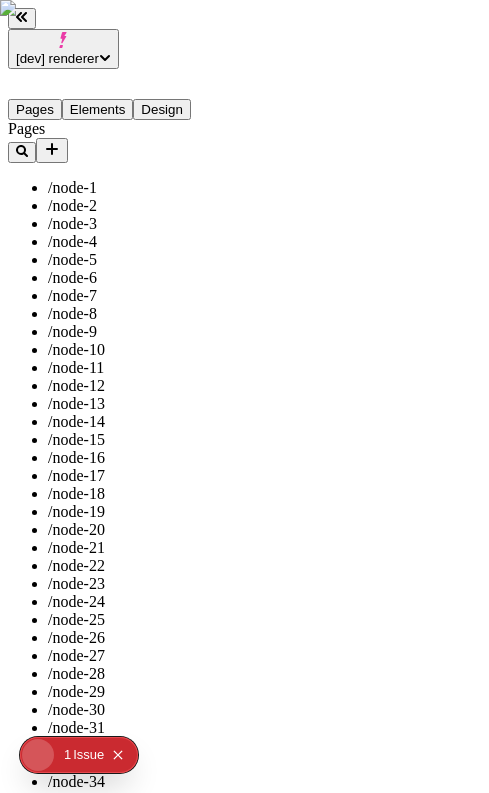 scroll, scrollTop: 0, scrollLeft: 0, axis: both 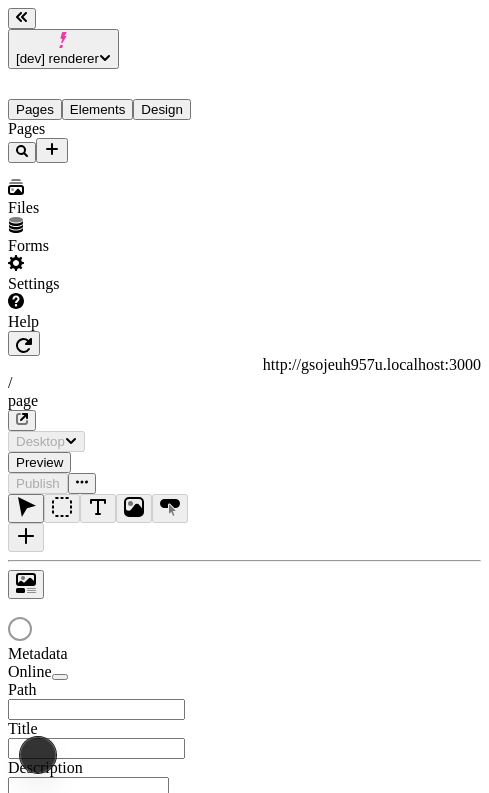 type on "/page" 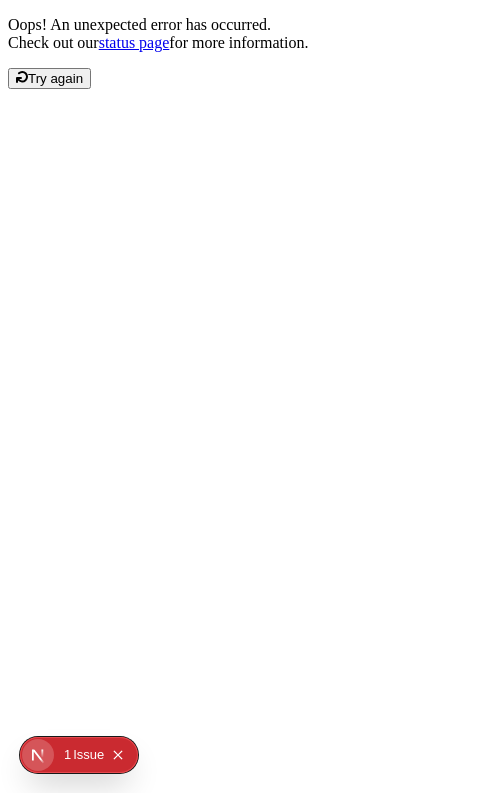 click on "Try again" at bounding box center [49, 78] 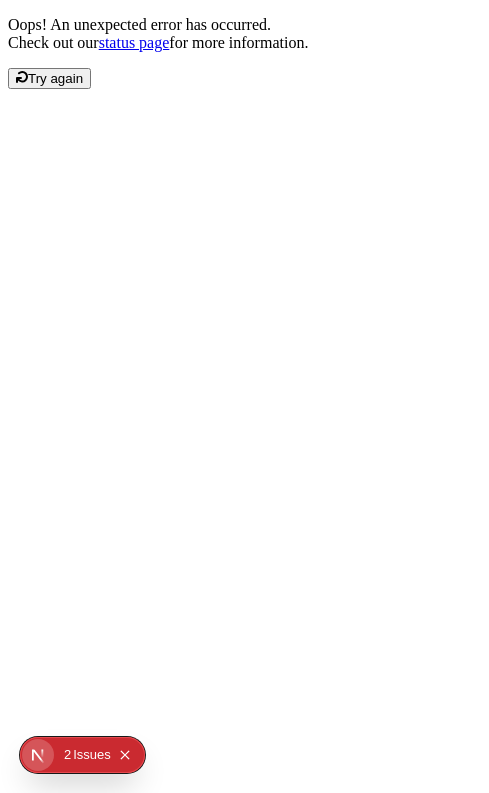 click on "Try again" at bounding box center [55, 78] 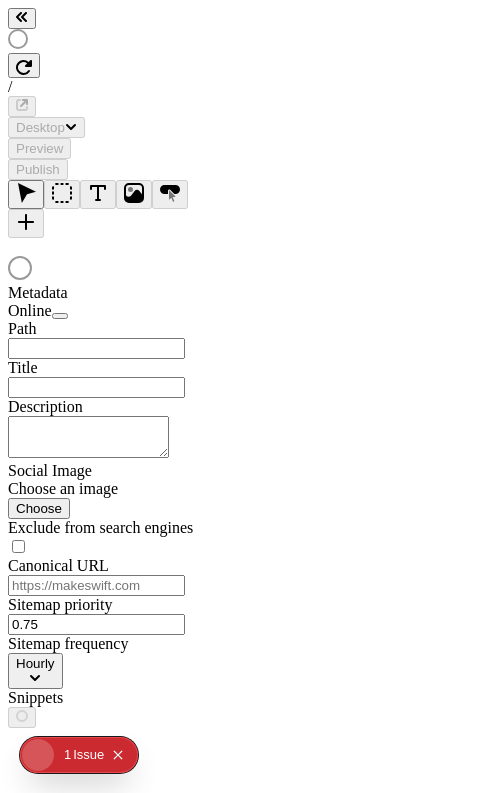 scroll, scrollTop: 0, scrollLeft: 0, axis: both 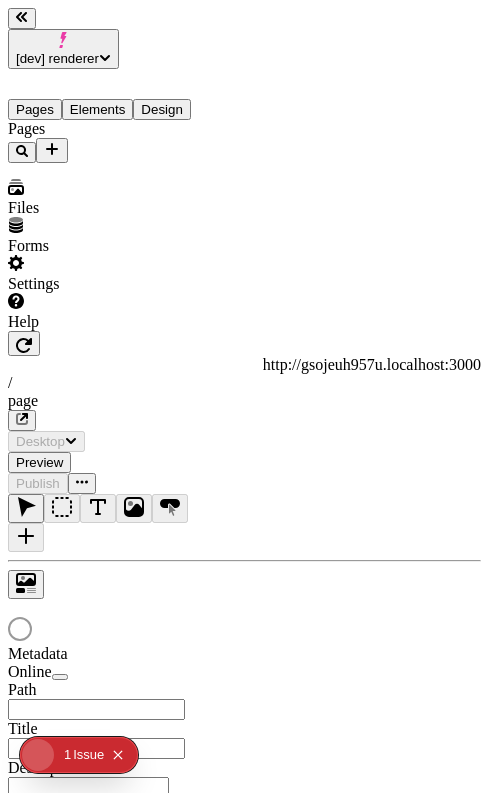 type on "/page" 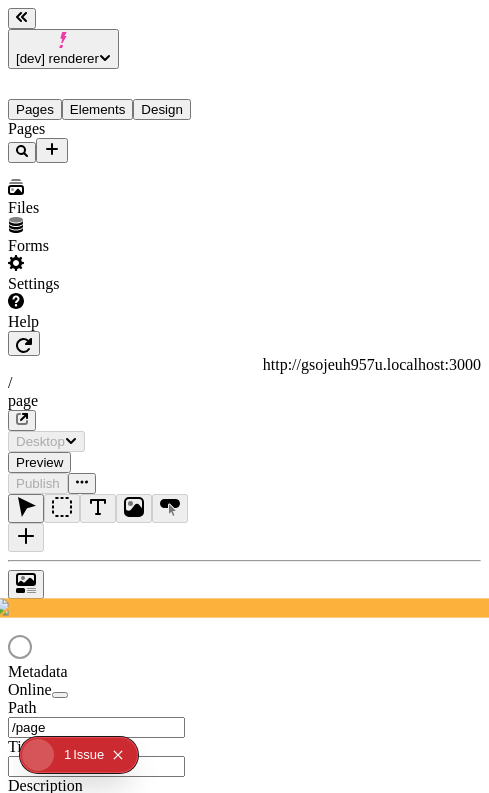 scroll, scrollTop: 0, scrollLeft: 0, axis: both 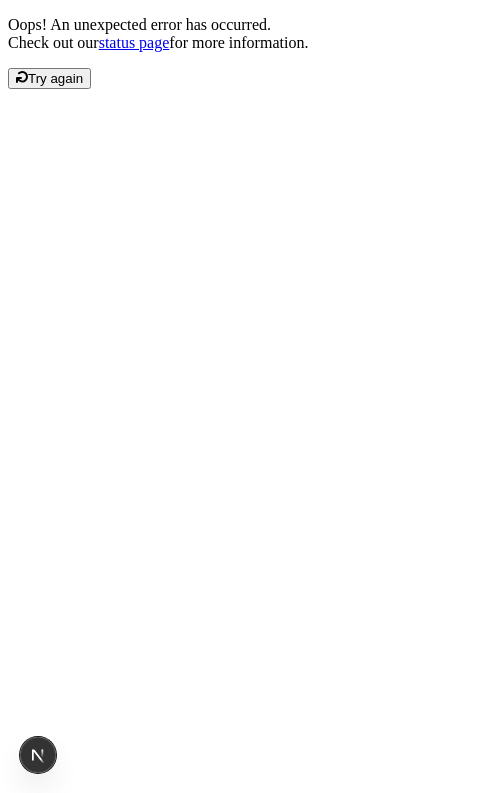 click on "Try again" at bounding box center [55, 78] 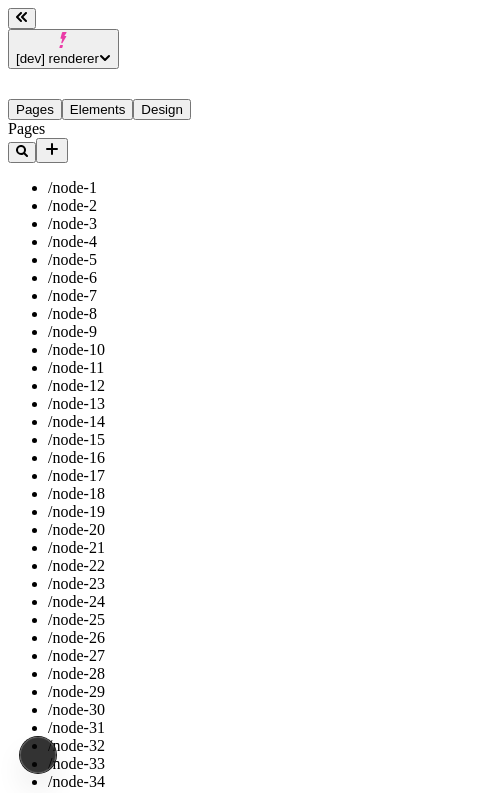 scroll, scrollTop: 0, scrollLeft: 0, axis: both 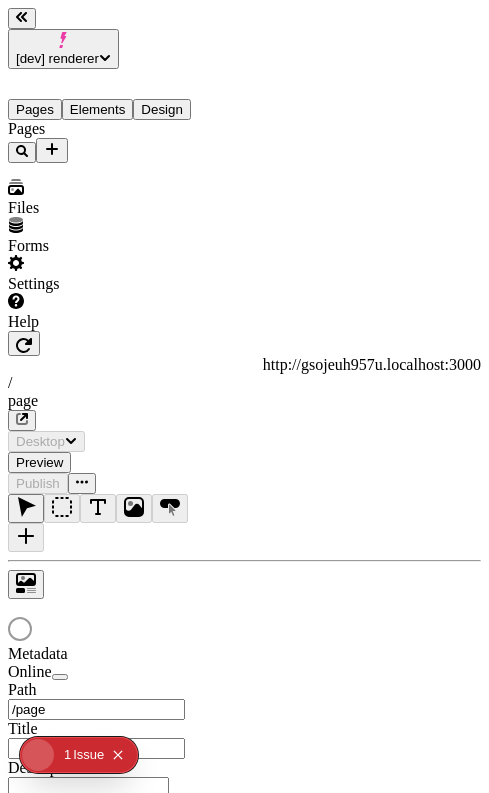 type on "/page" 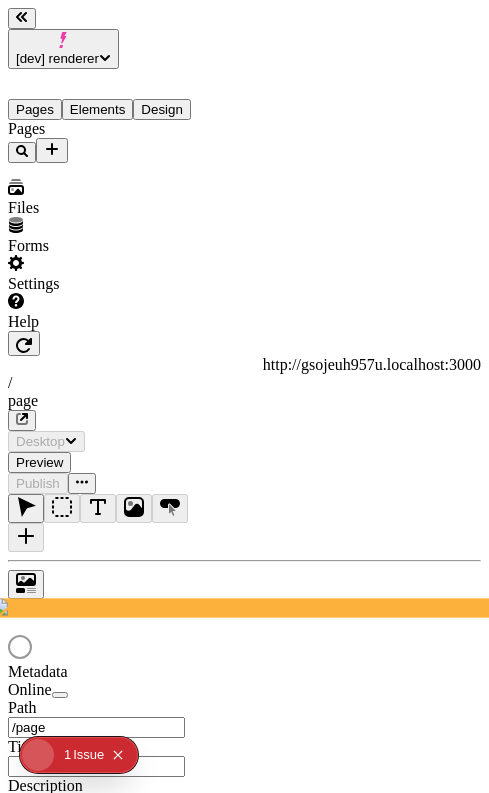 scroll, scrollTop: 0, scrollLeft: 0, axis: both 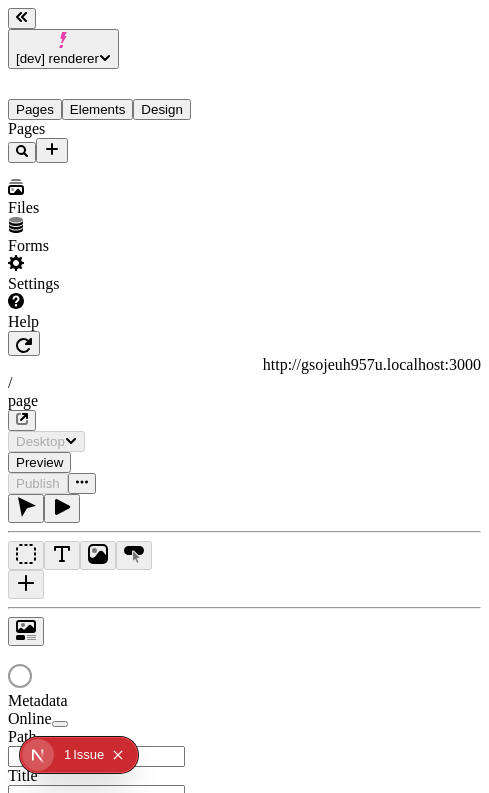 type on "/page" 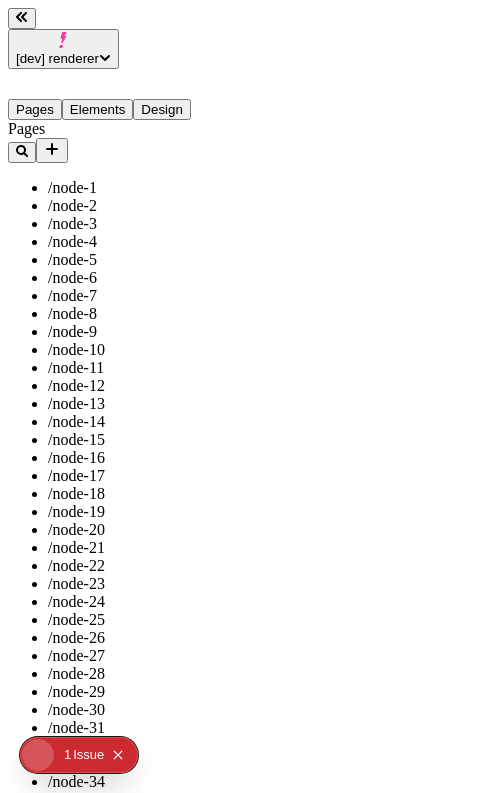 scroll, scrollTop: 0, scrollLeft: 0, axis: both 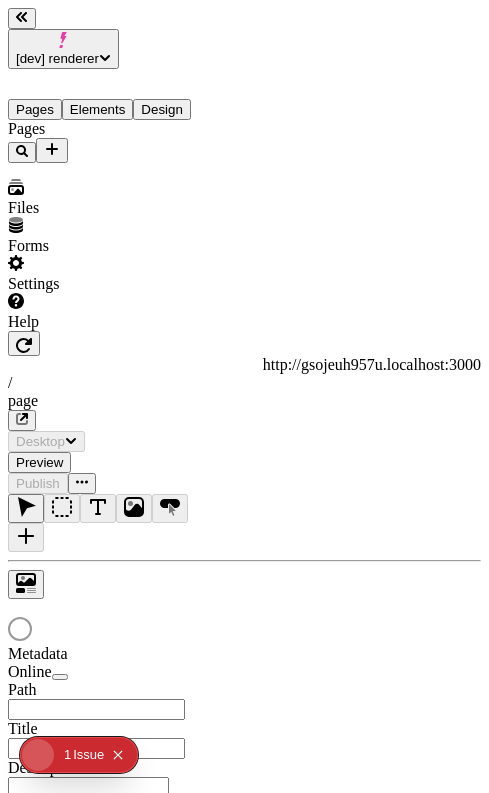 type on "/page" 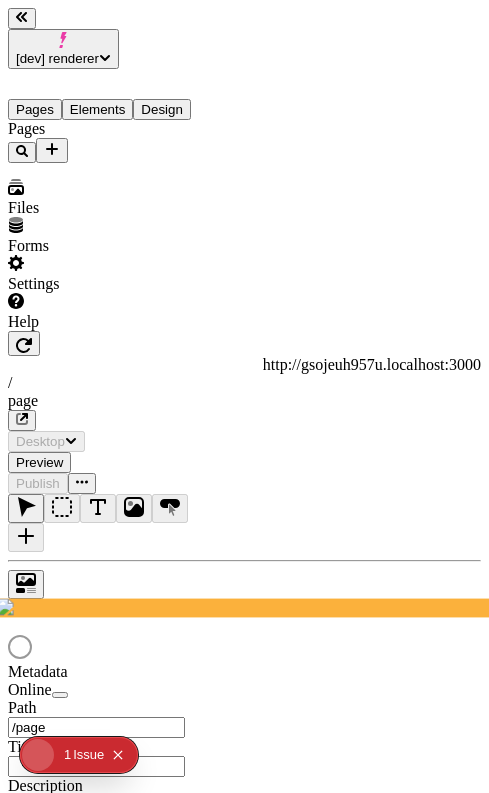 scroll, scrollTop: 0, scrollLeft: 0, axis: both 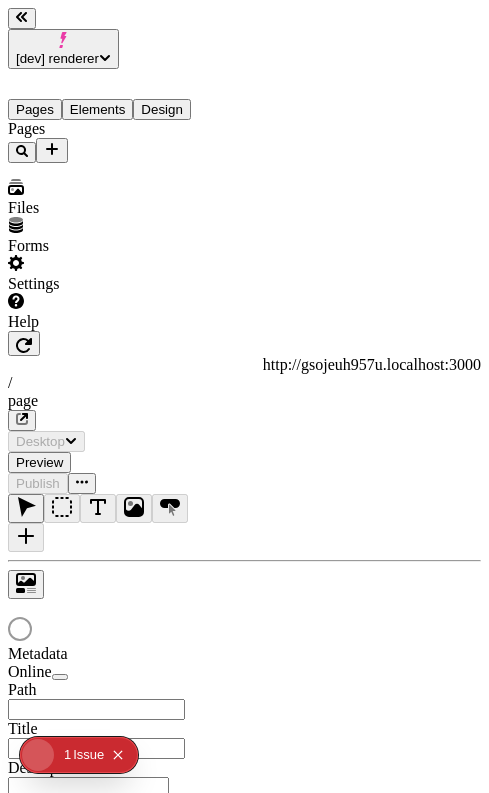 type on "/page" 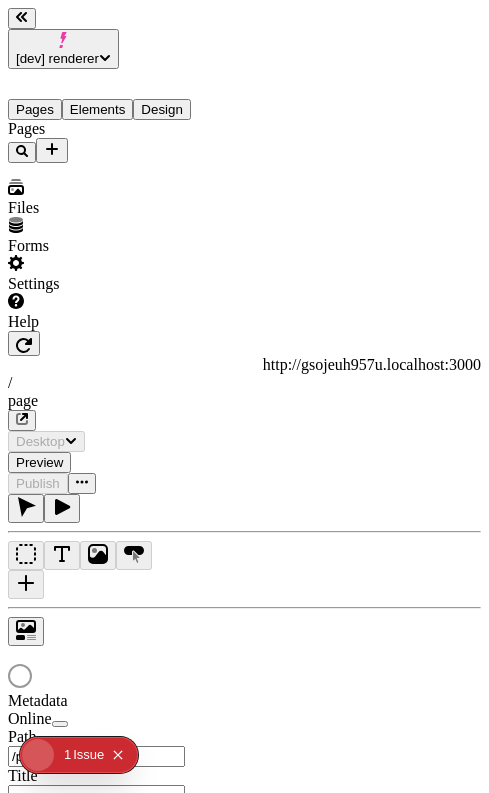 scroll, scrollTop: 0, scrollLeft: 0, axis: both 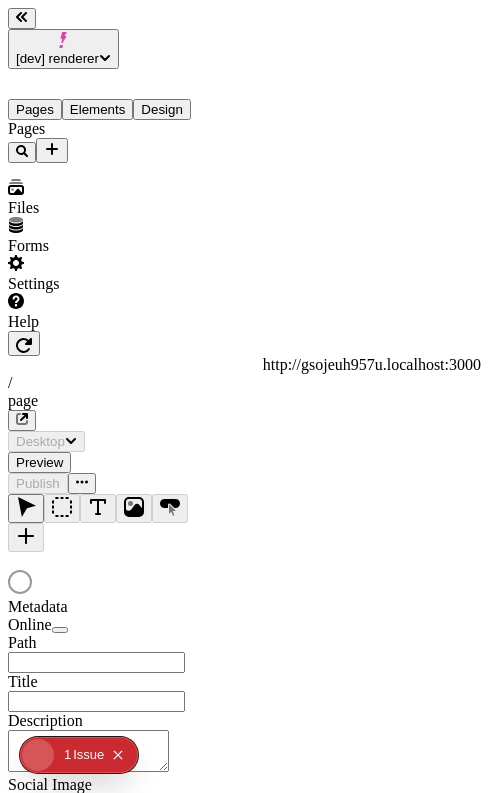type on "/page" 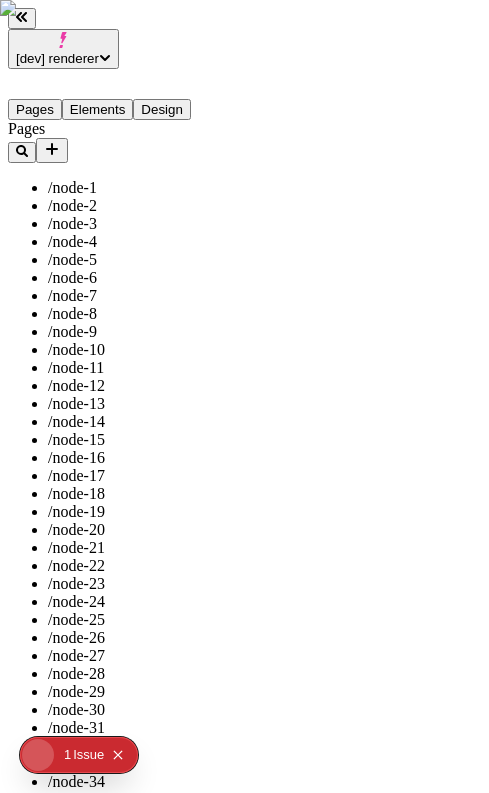 scroll, scrollTop: 0, scrollLeft: 0, axis: both 